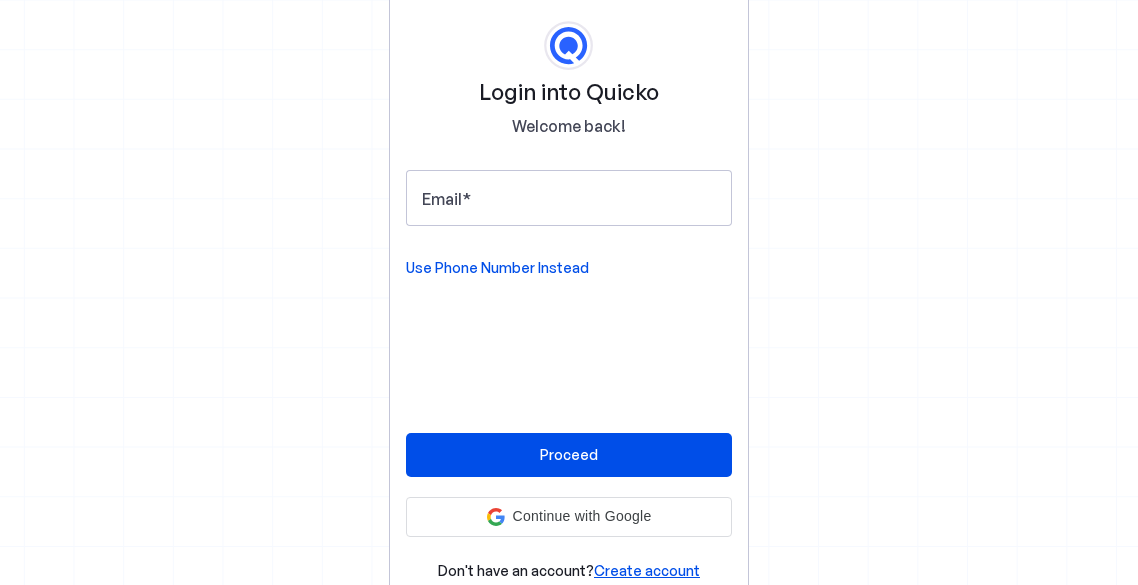 scroll, scrollTop: 0, scrollLeft: 0, axis: both 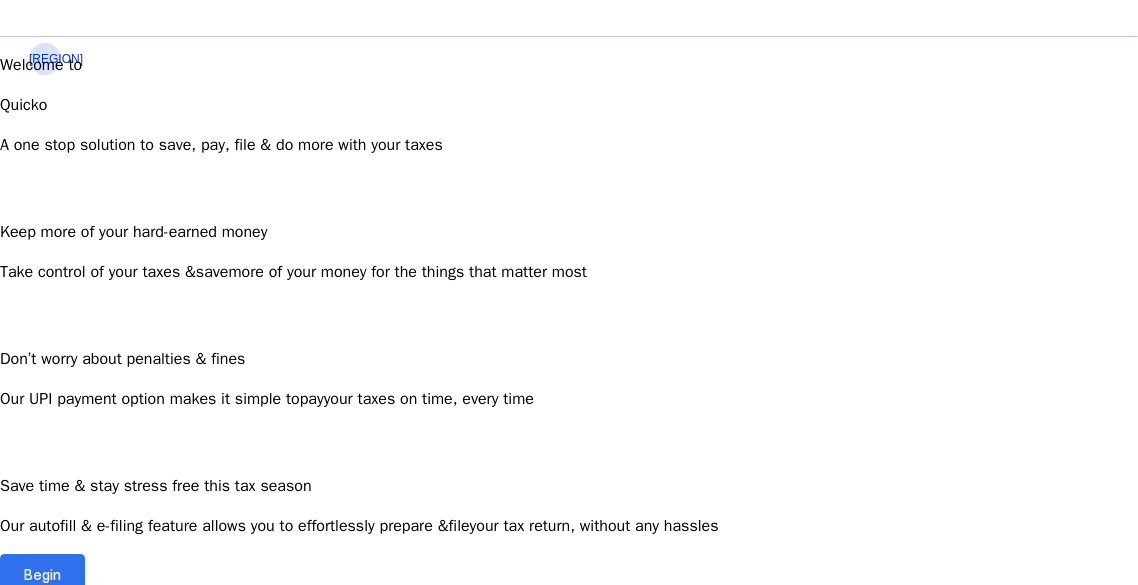 click at bounding box center [42, 574] 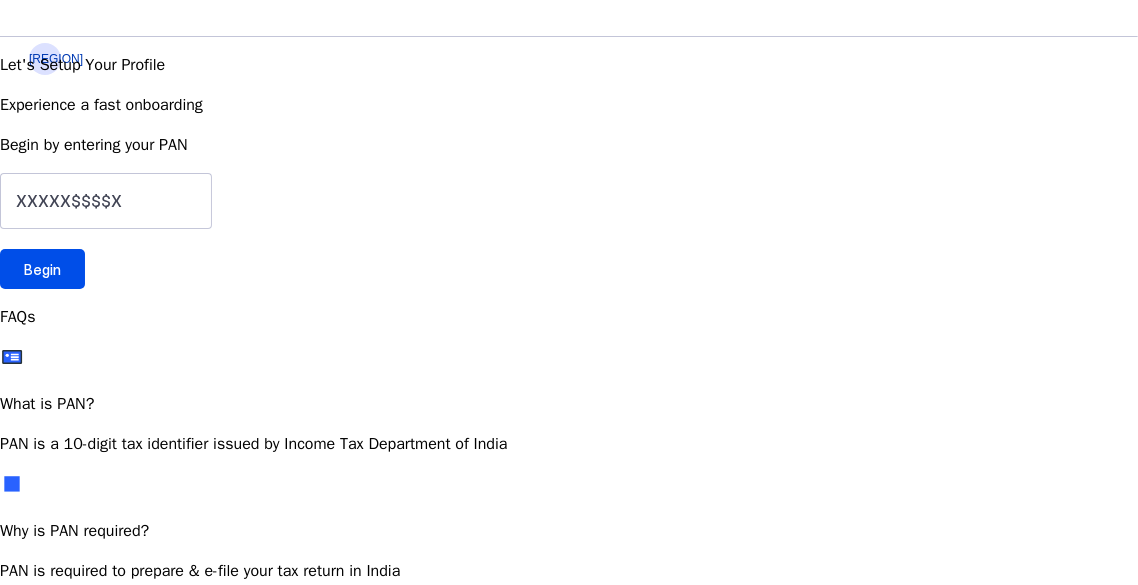 scroll, scrollTop: 0, scrollLeft: 0, axis: both 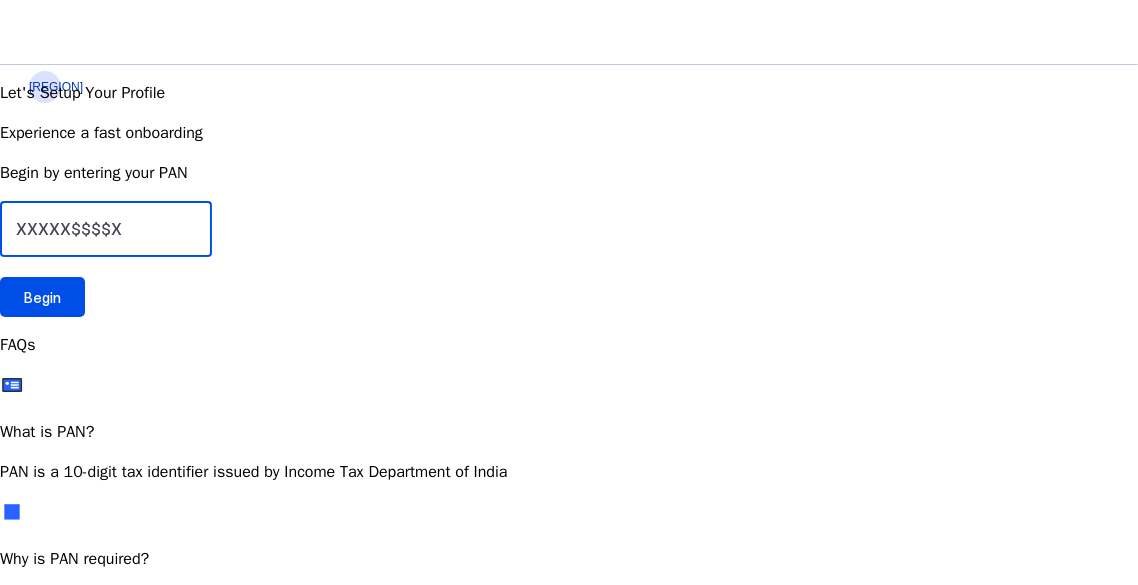 click at bounding box center [106, 229] 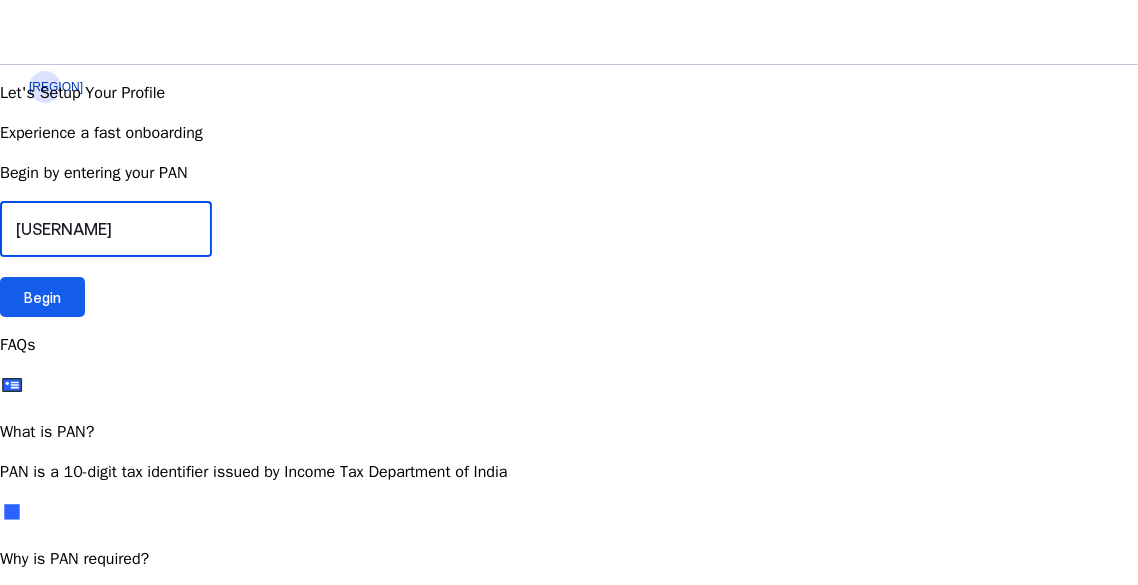 type on "[USERNAME]" 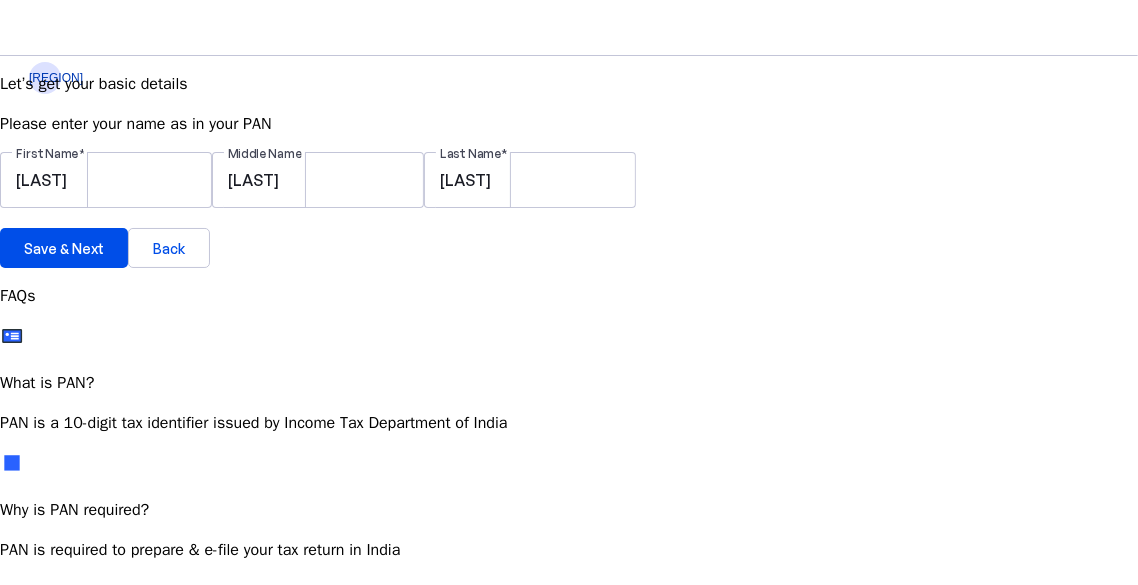 scroll, scrollTop: 11, scrollLeft: 0, axis: vertical 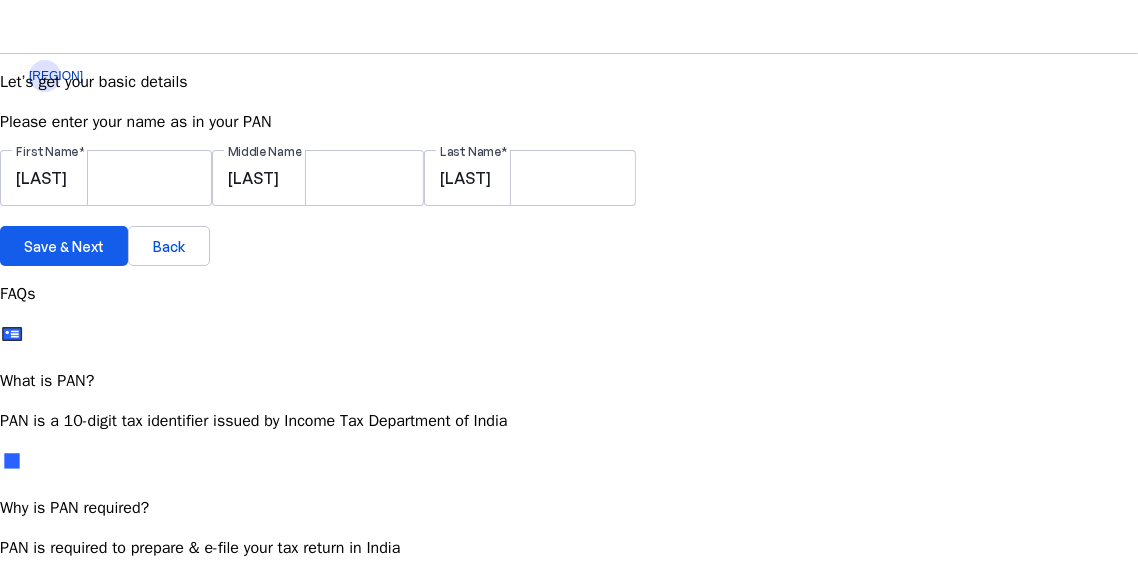 click on "Save & Next" at bounding box center (64, 246) 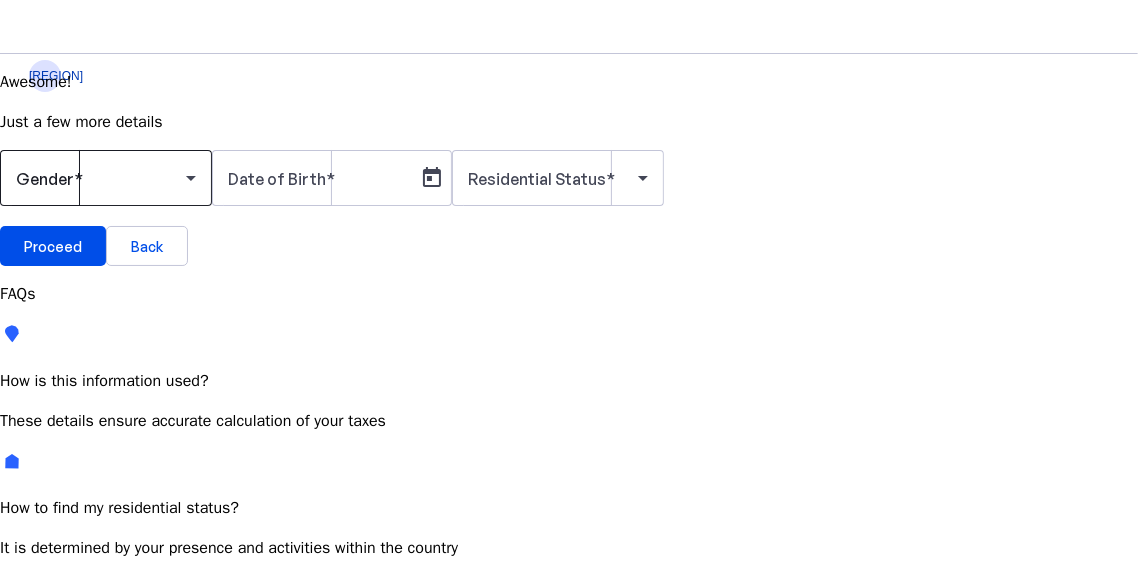 click at bounding box center (106, 178) 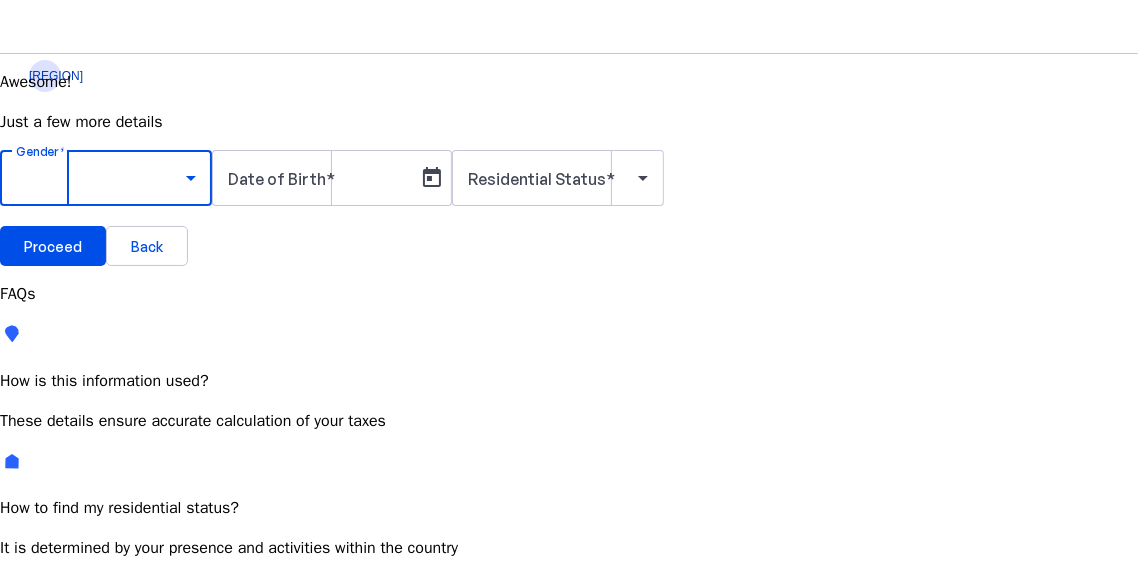 click on "Male" at bounding box center (154, 735) 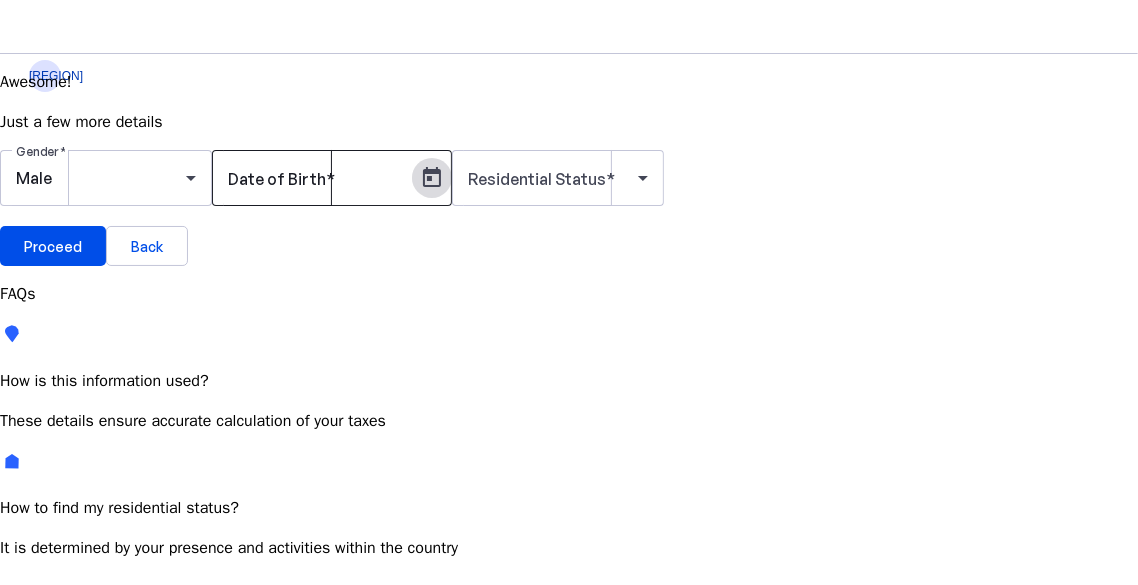 click at bounding box center [432, 178] 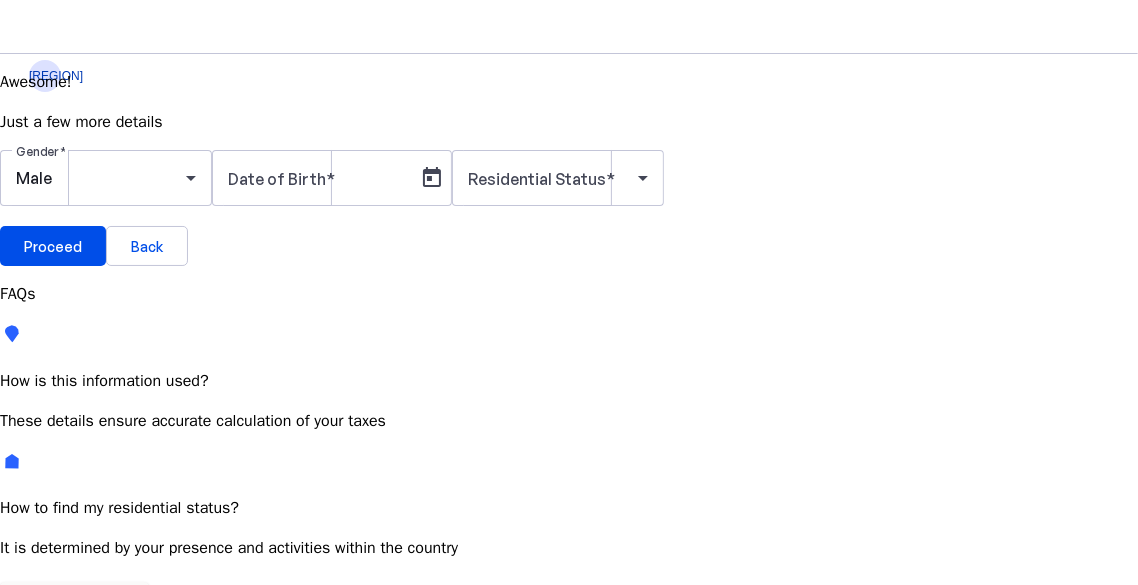 click on "JUL 2025" at bounding box center [116, 744] 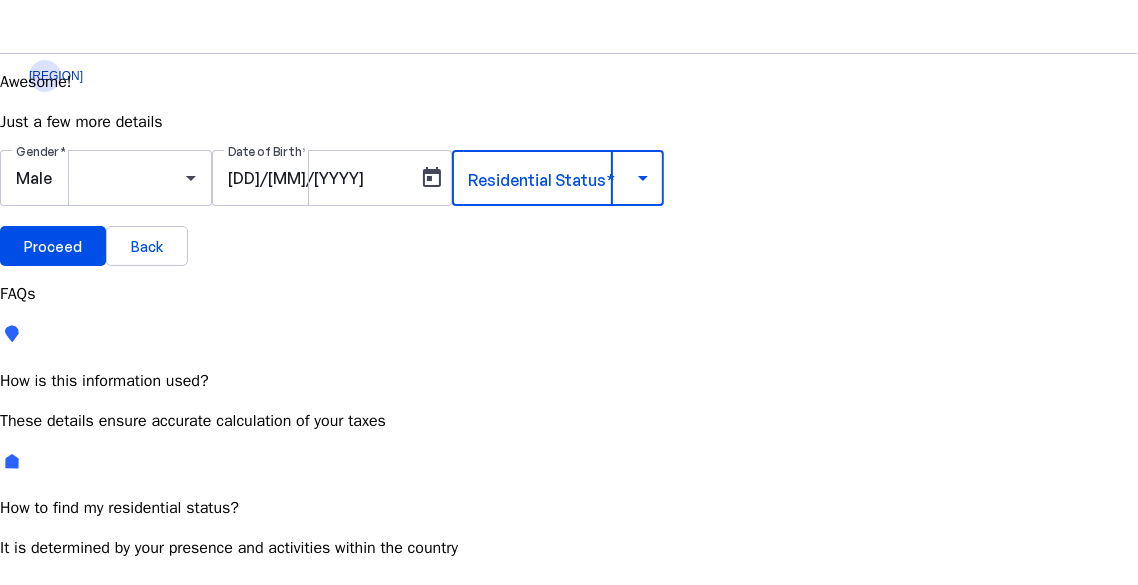 click at bounding box center [553, 178] 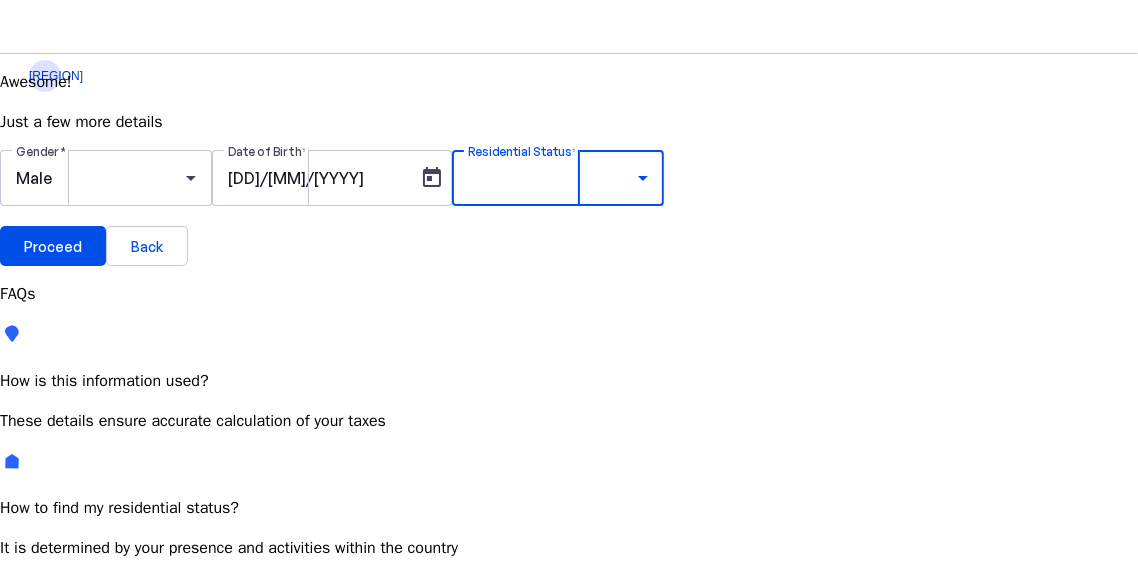 click on "Resident" at bounding box center (72, 737) 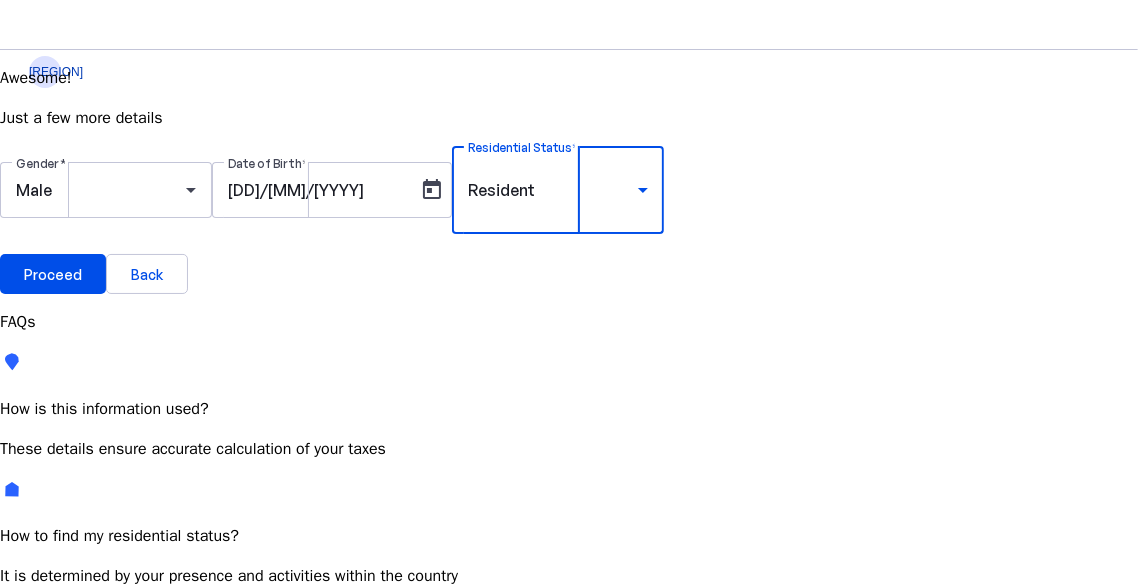 scroll, scrollTop: 16, scrollLeft: 0, axis: vertical 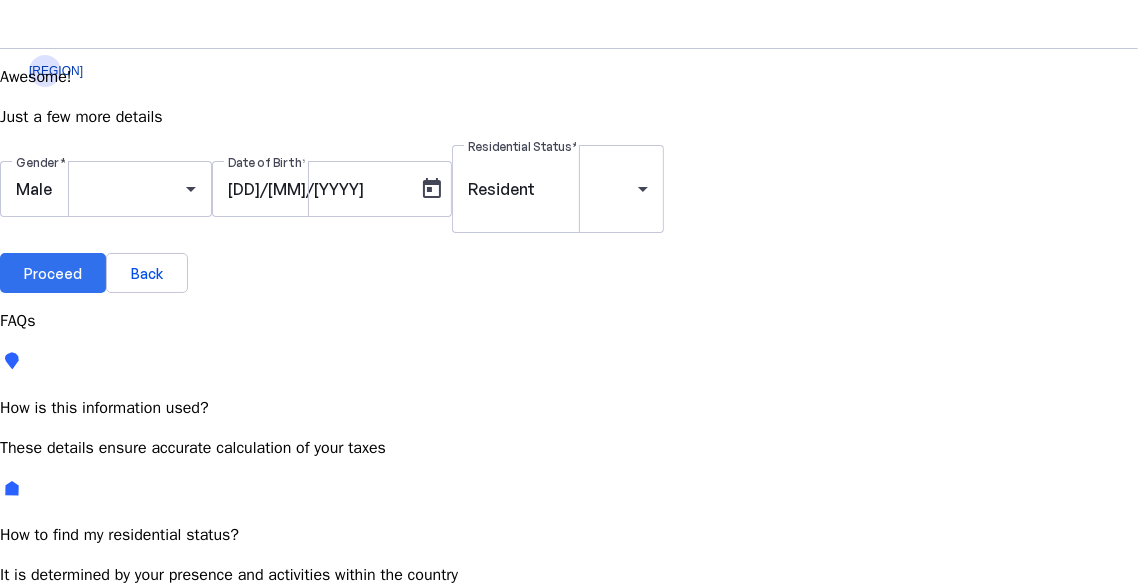 click on "Proceed" at bounding box center (53, 273) 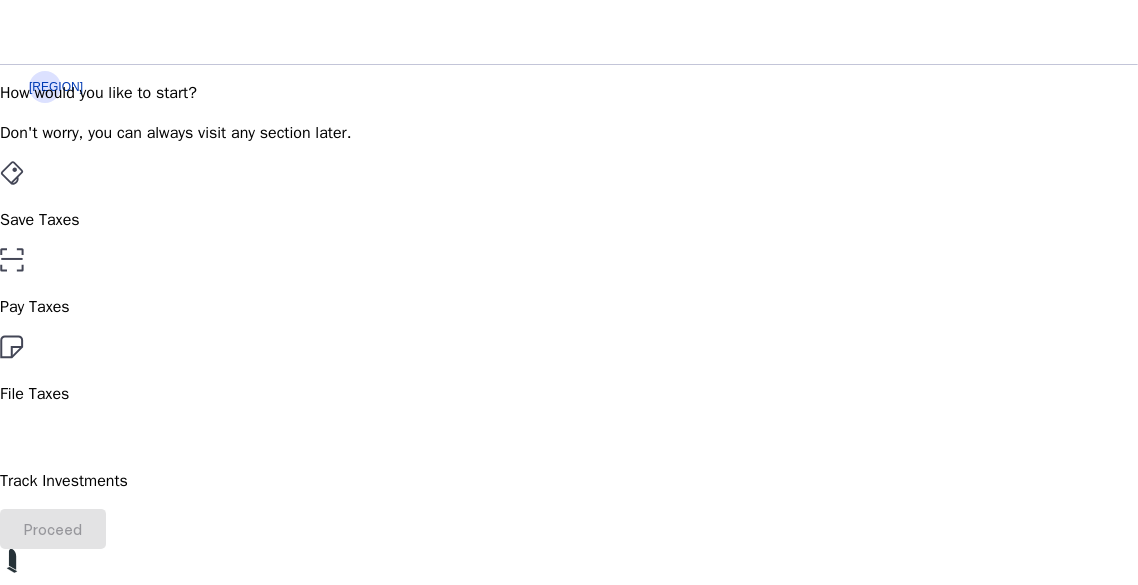 scroll, scrollTop: 100, scrollLeft: 0, axis: vertical 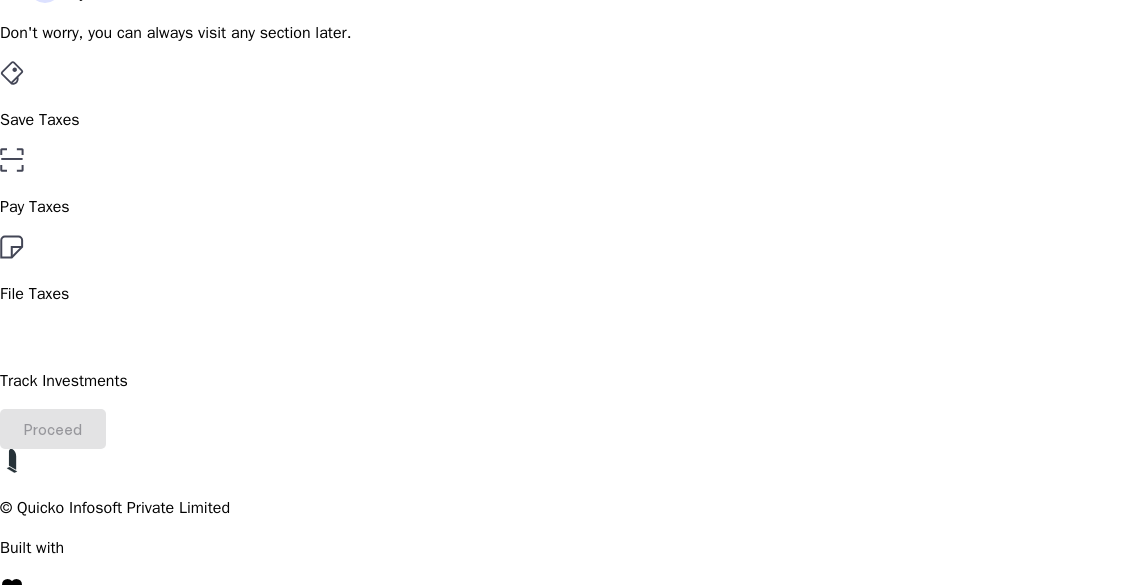 click on "Save Taxes" at bounding box center (569, 96) 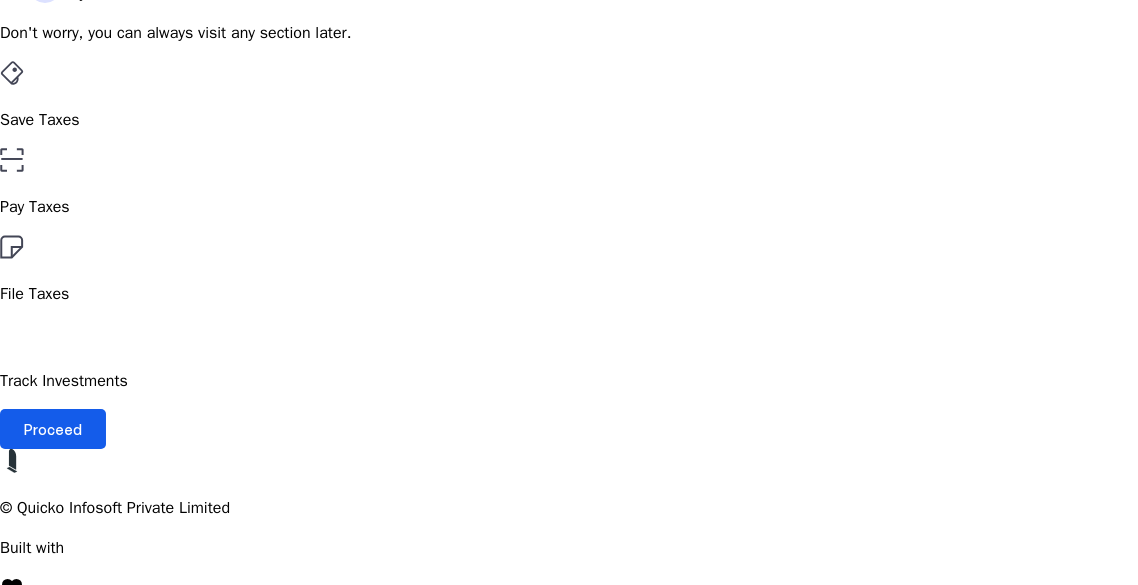 click on "Proceed" at bounding box center (53, 429) 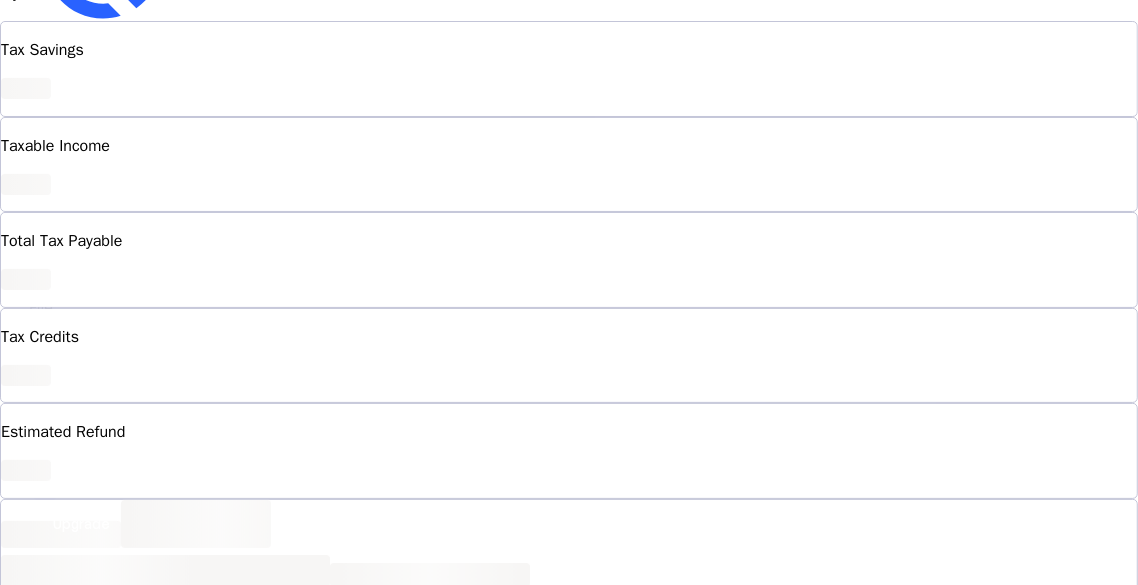 scroll, scrollTop: 0, scrollLeft: 0, axis: both 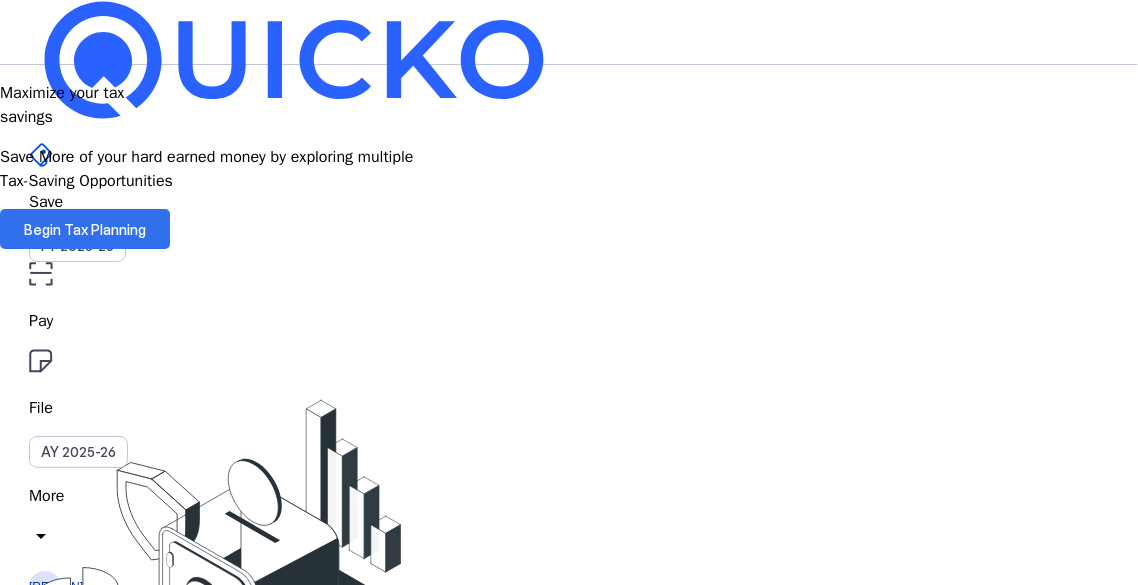 click at bounding box center [85, 229] 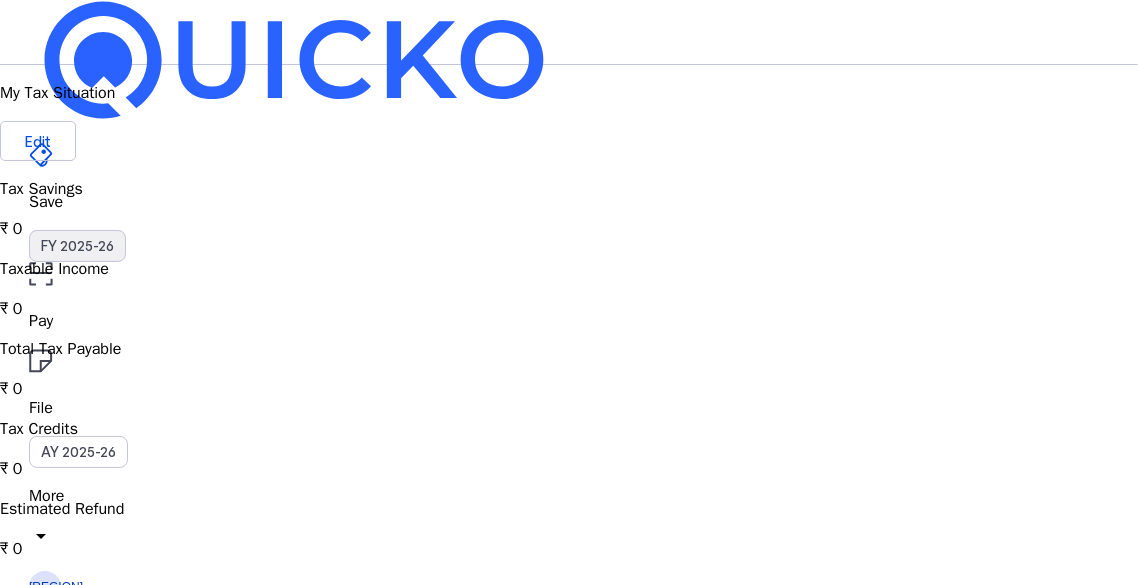 click on "FY 2025-26" at bounding box center [77, 246] 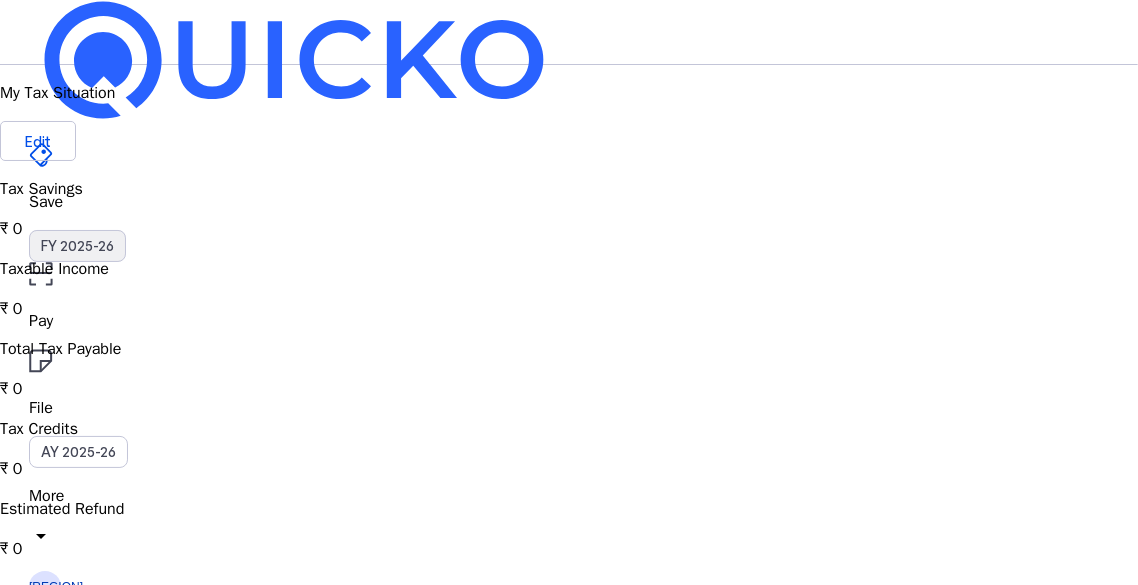 click on "FY 2025-26" at bounding box center [77, 246] 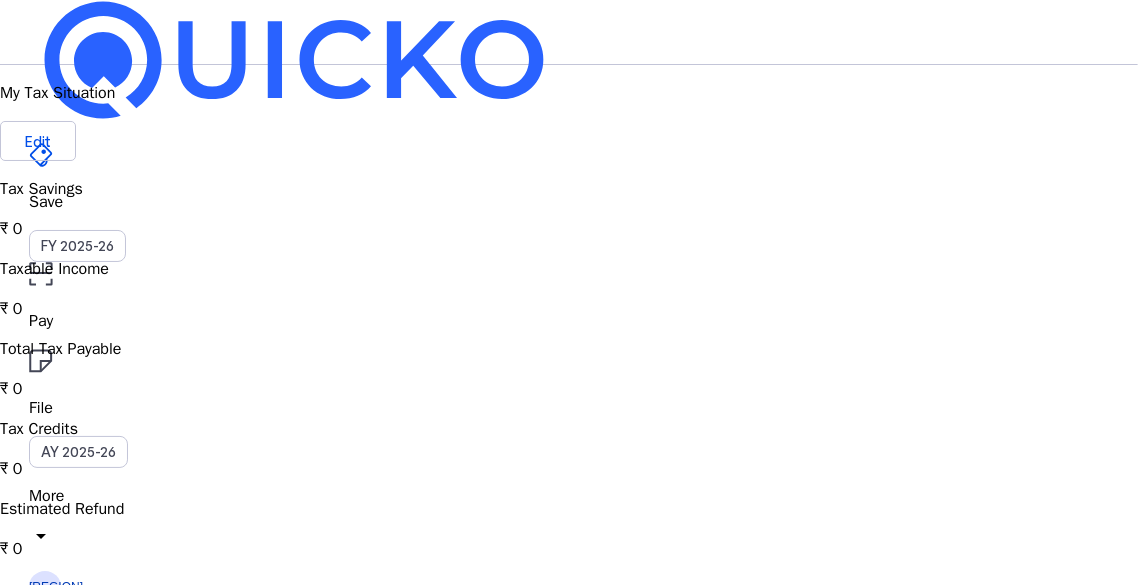 click on "File AY 2025-26" at bounding box center [569, 202] 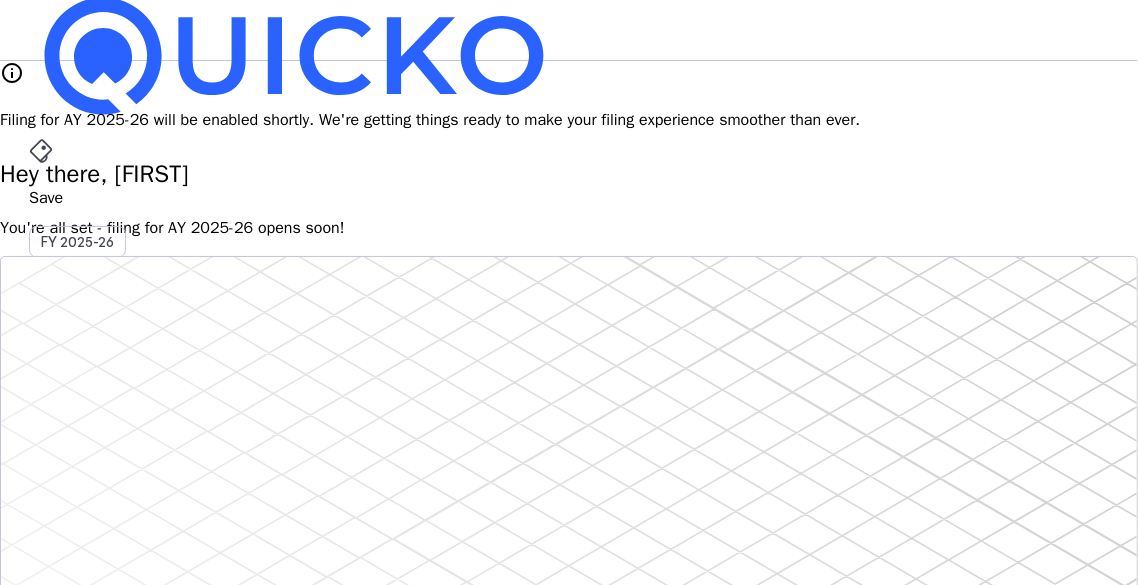 scroll, scrollTop: 0, scrollLeft: 0, axis: both 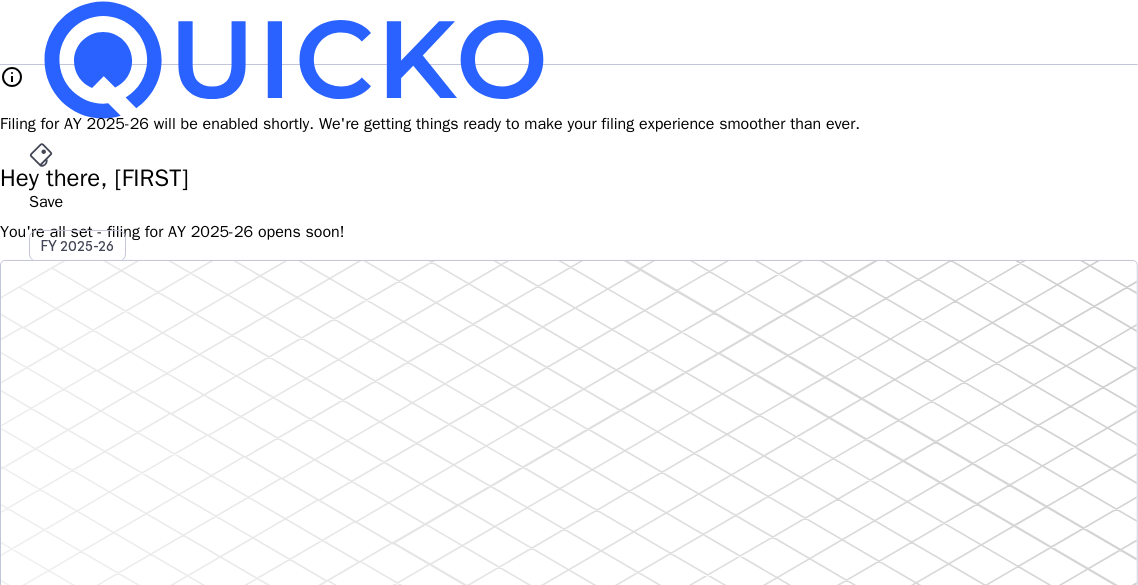 click on "Save FY 2025-26 Pay File AY 2025-26 More arrow_drop_down [REGION] Upgrade" at bounding box center [569, 32] 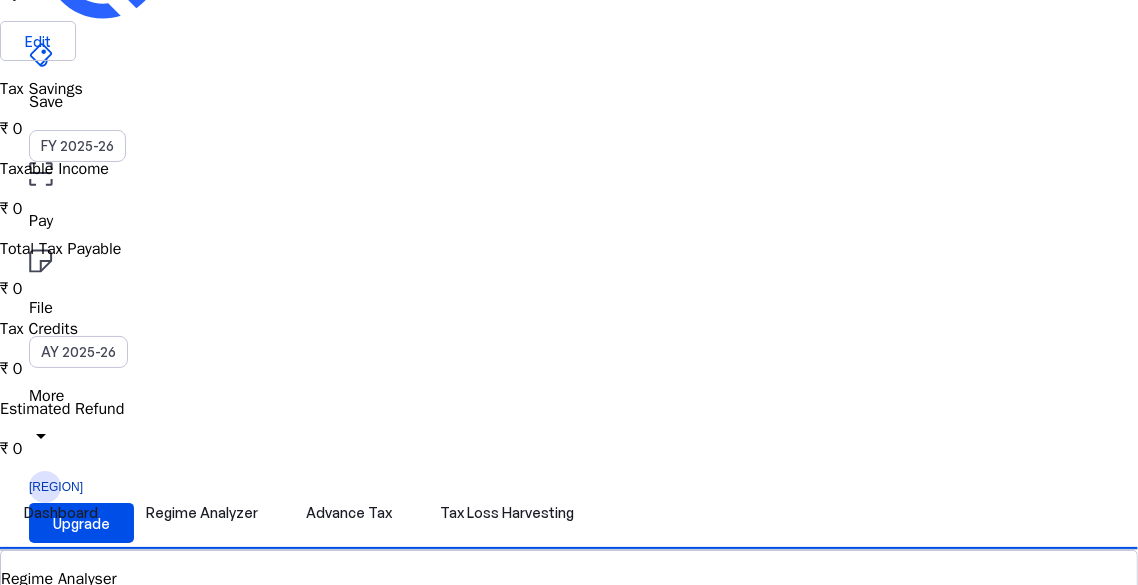 scroll, scrollTop: 200, scrollLeft: 0, axis: vertical 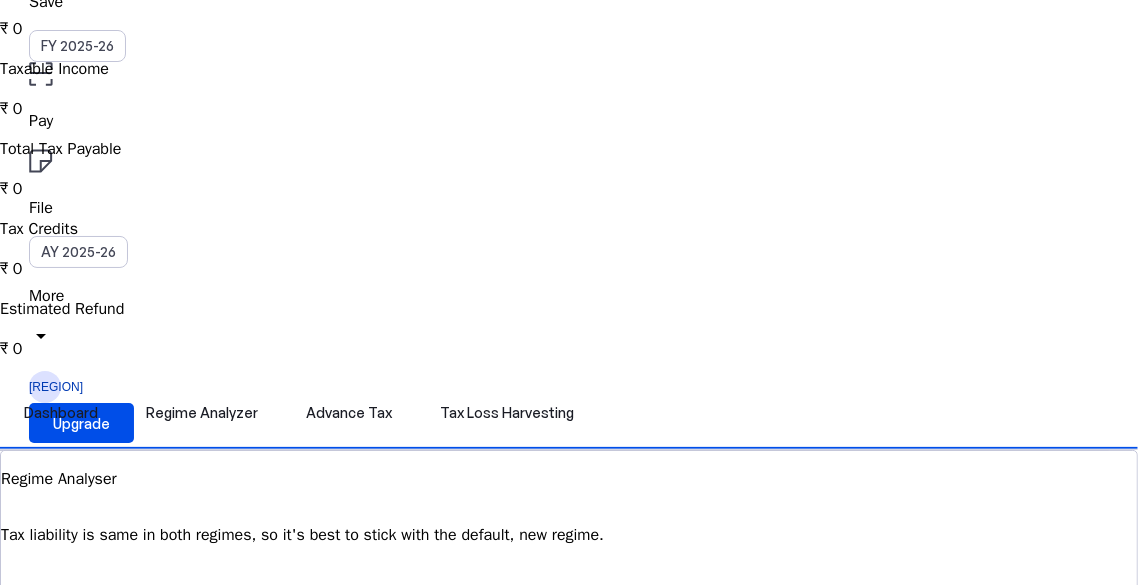 click at bounding box center (87, 679) 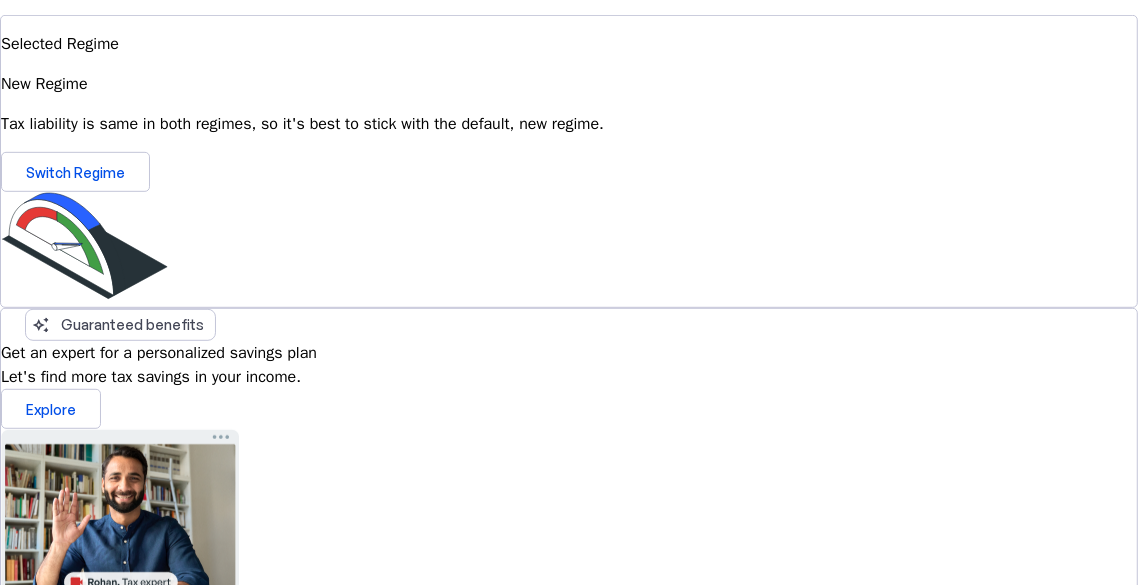 scroll, scrollTop: 800, scrollLeft: 0, axis: vertical 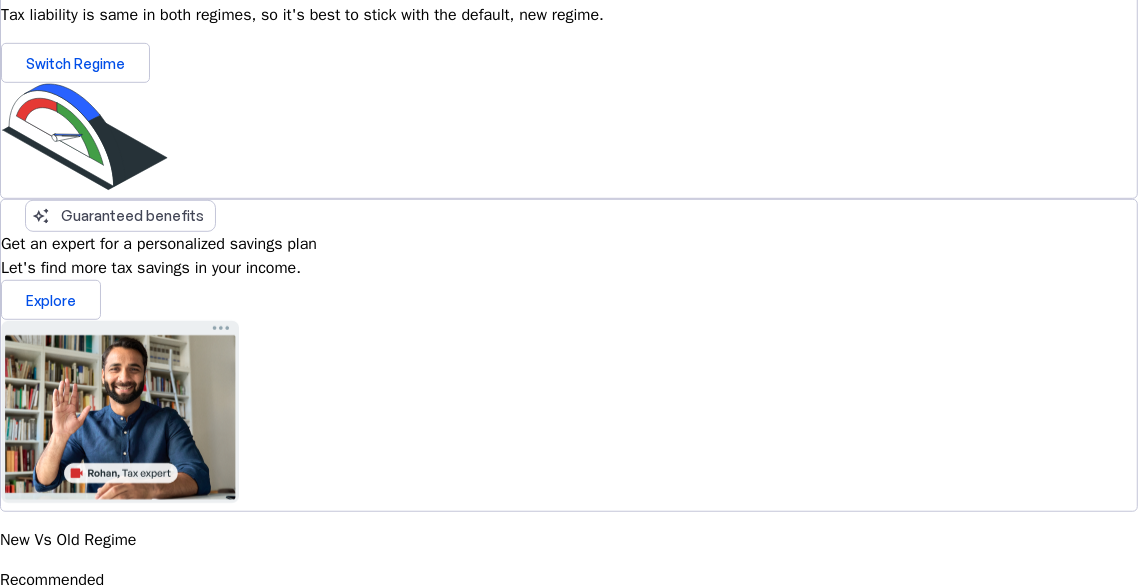 click on "₹ 0" at bounding box center (569, 813) 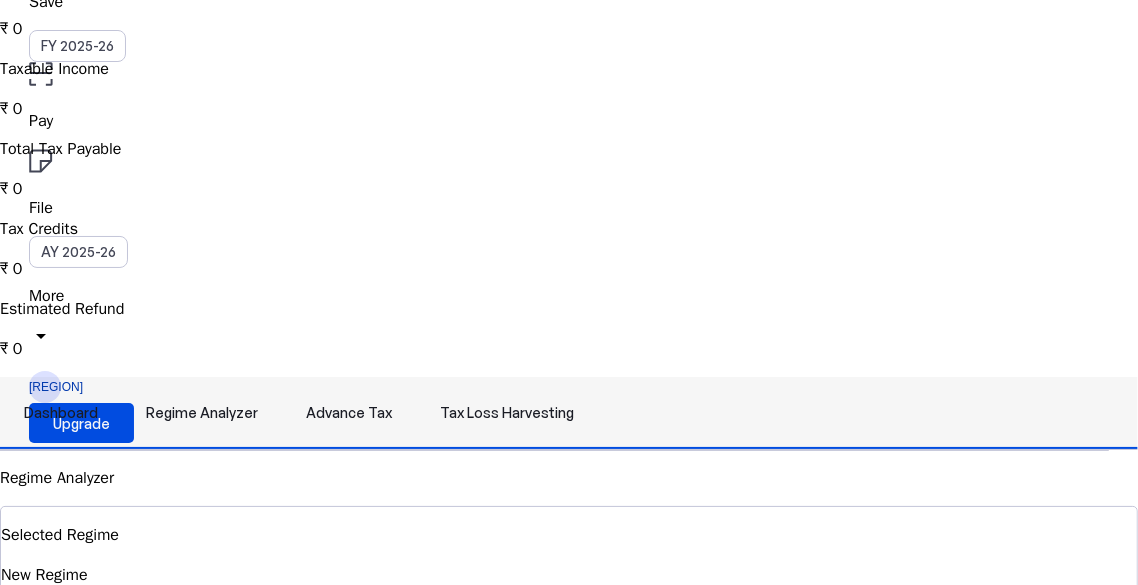 scroll, scrollTop: 0, scrollLeft: 0, axis: both 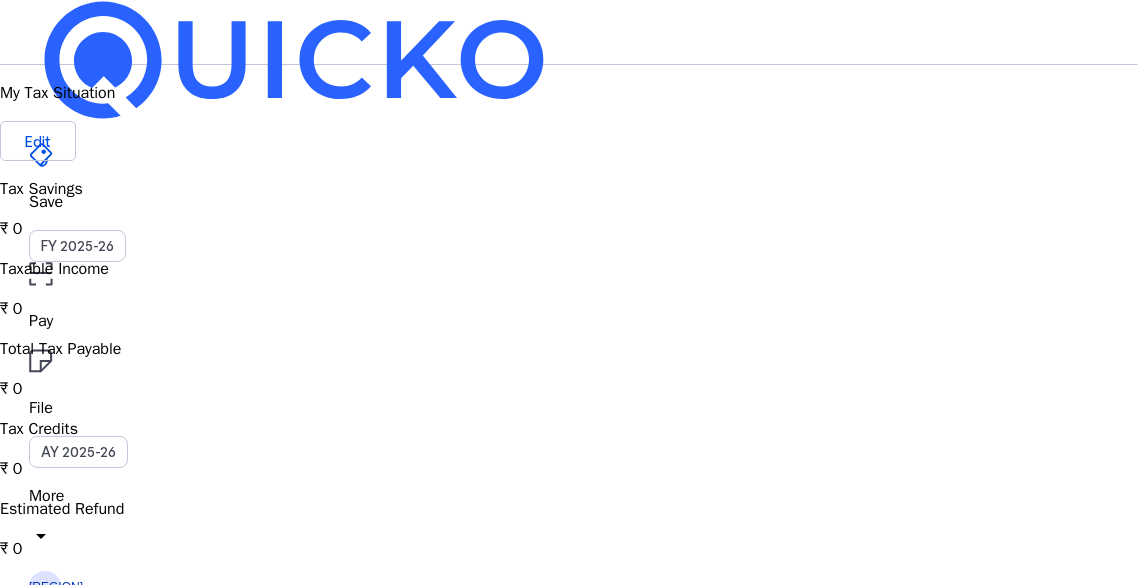 click on "Total Tax Payable ₹ 0" at bounding box center [569, 209] 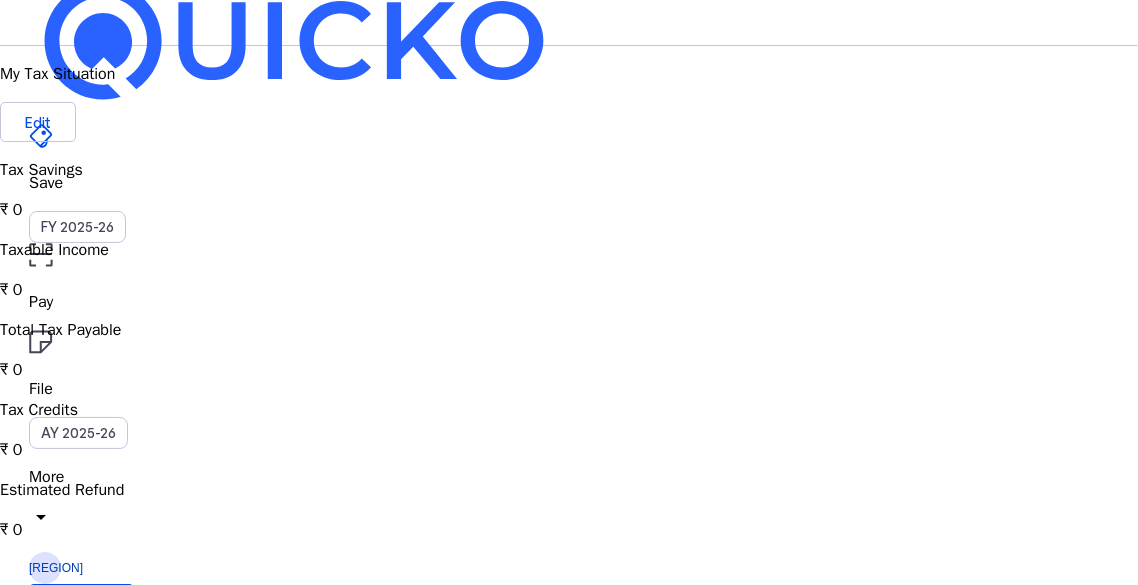scroll, scrollTop: 0, scrollLeft: 0, axis: both 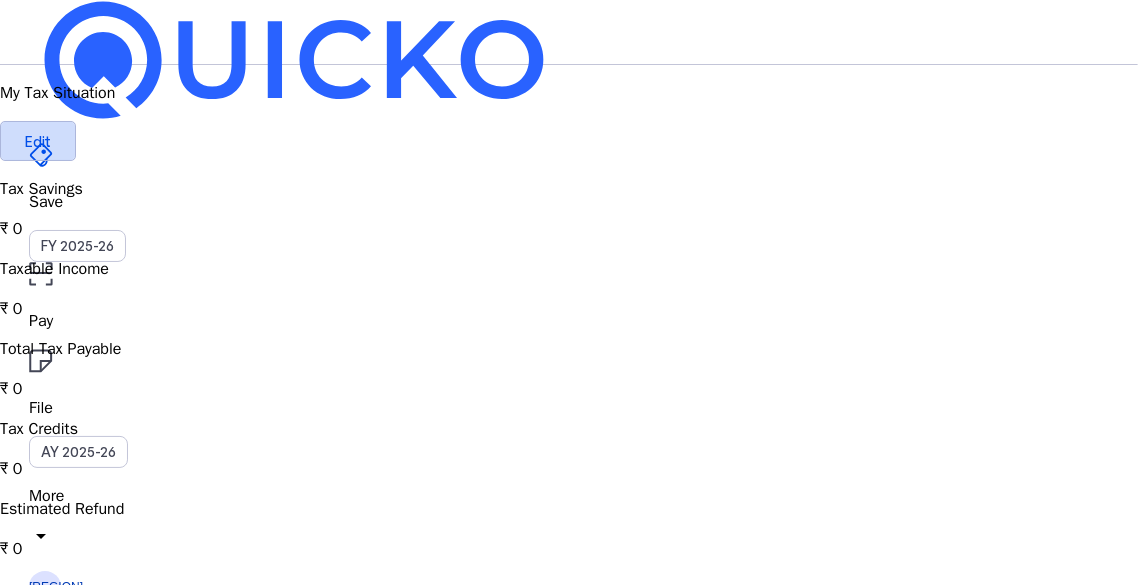 click at bounding box center [38, 141] 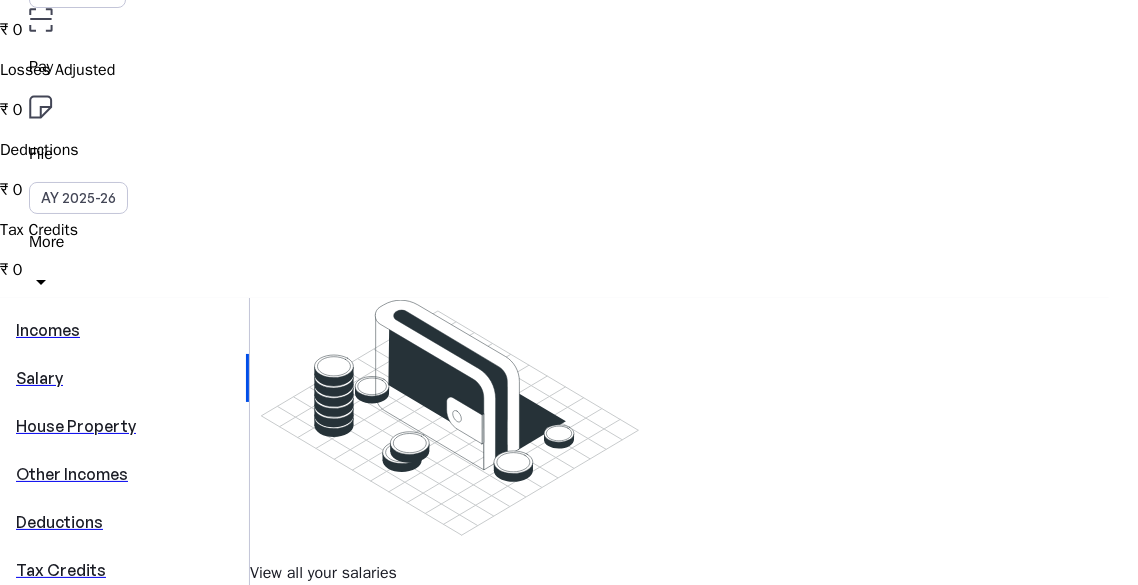 scroll, scrollTop: 300, scrollLeft: 0, axis: vertical 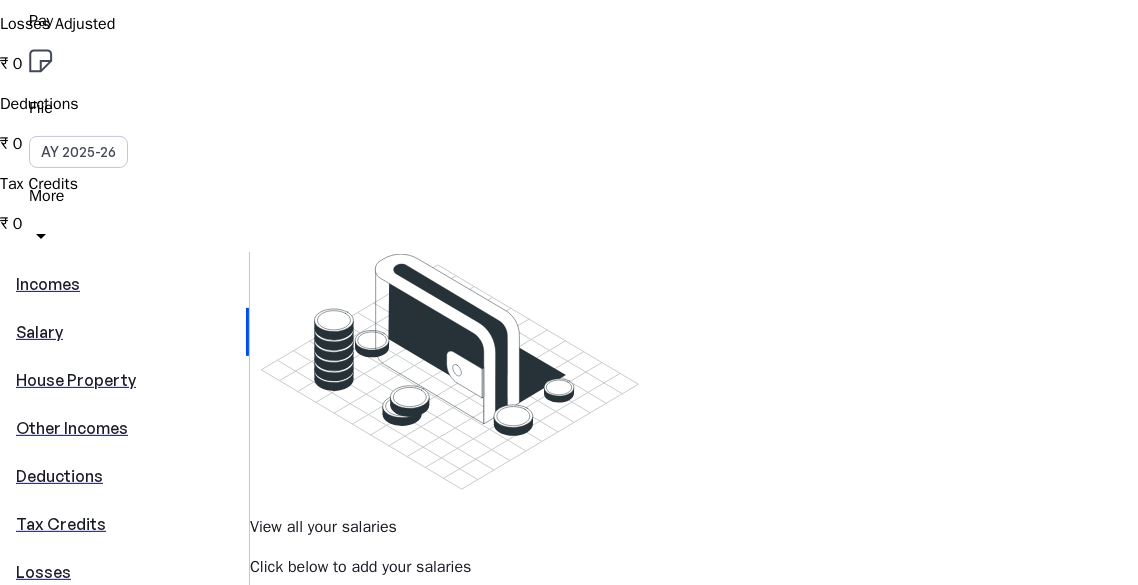 click at bounding box center [318, 615] 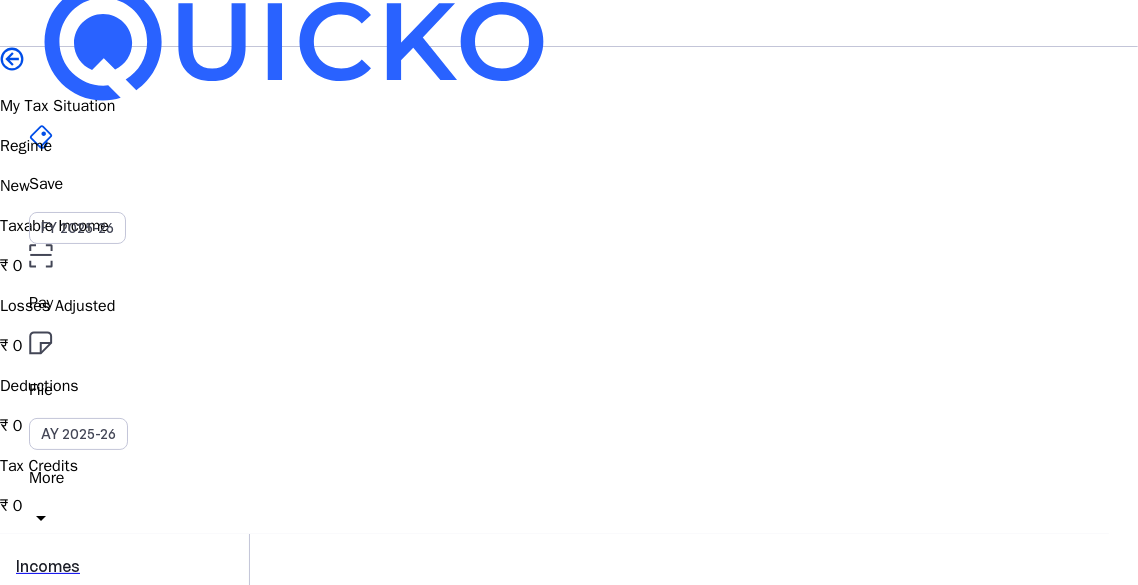 scroll, scrollTop: 0, scrollLeft: 0, axis: both 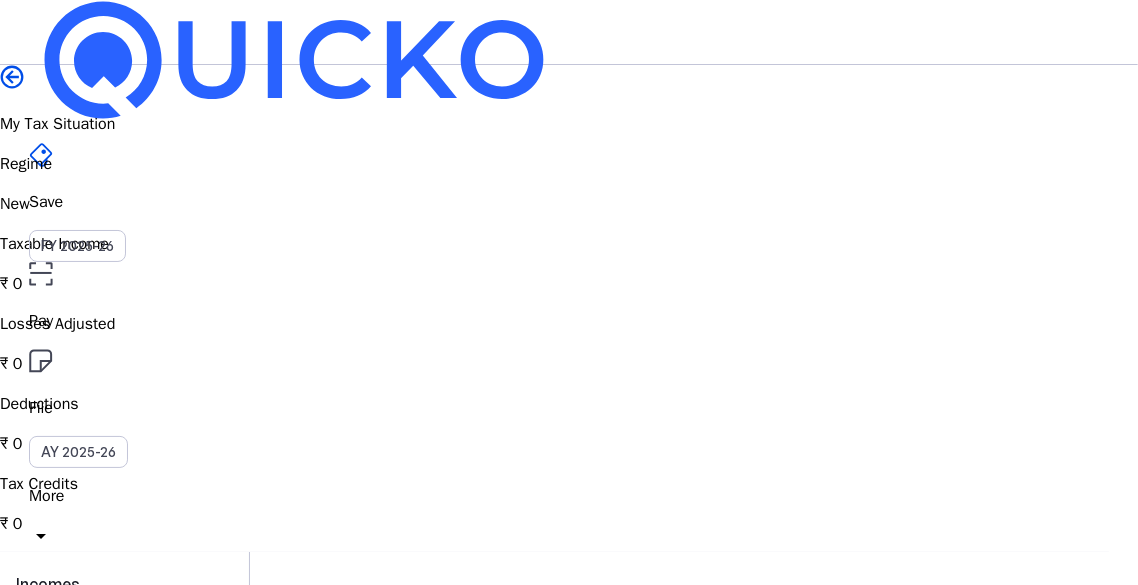 click on "[REGION]" at bounding box center (45, 587) 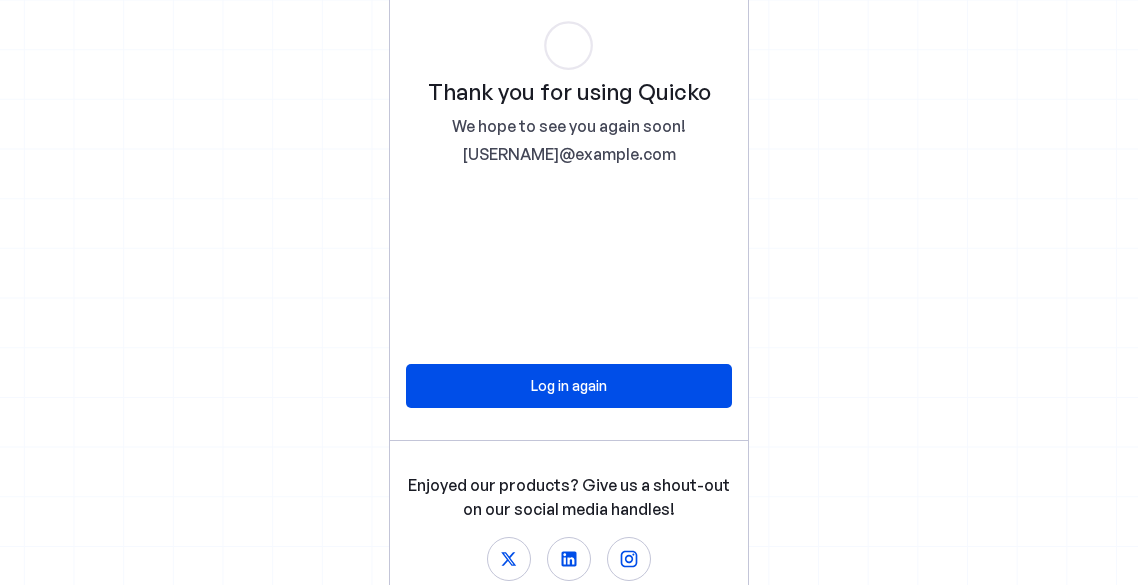 scroll, scrollTop: 0, scrollLeft: 0, axis: both 